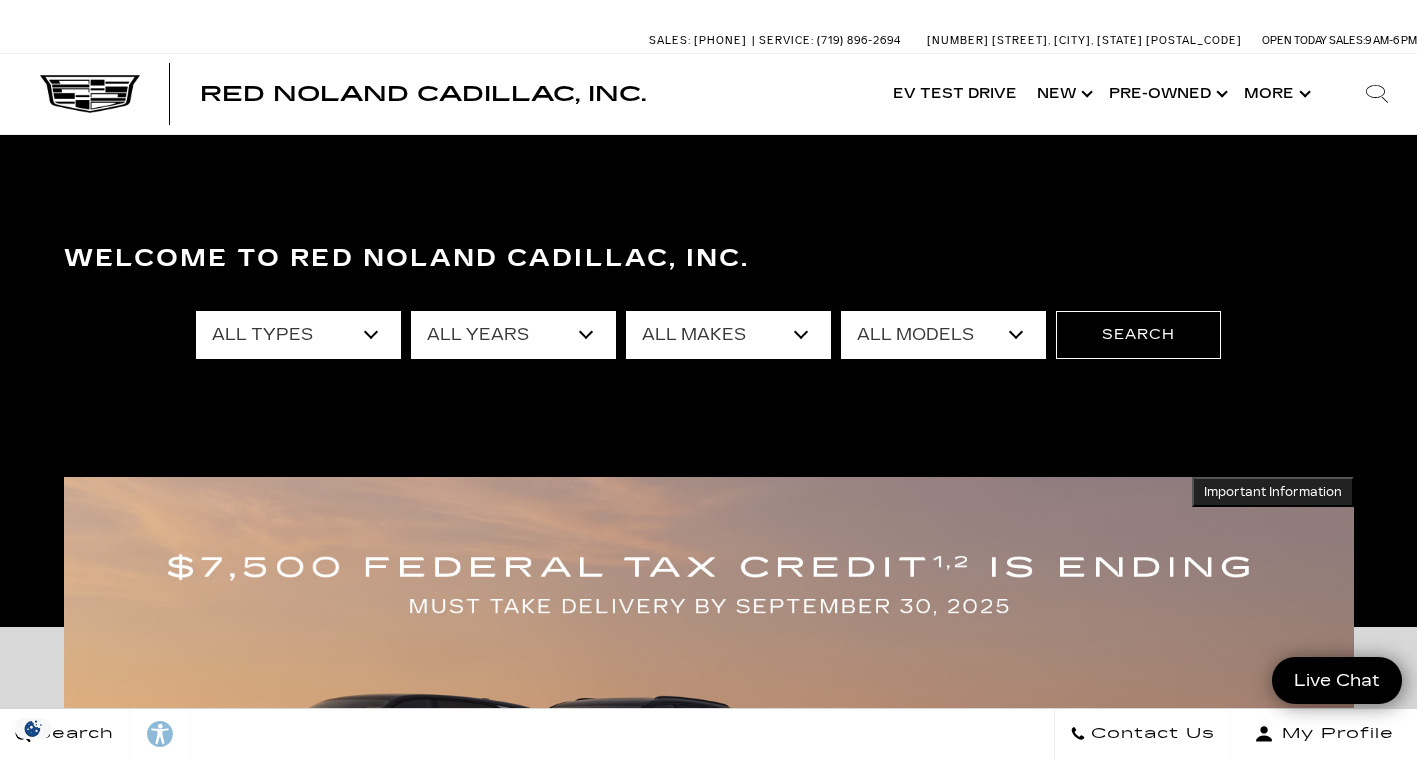 scroll, scrollTop: 0, scrollLeft: 0, axis: both 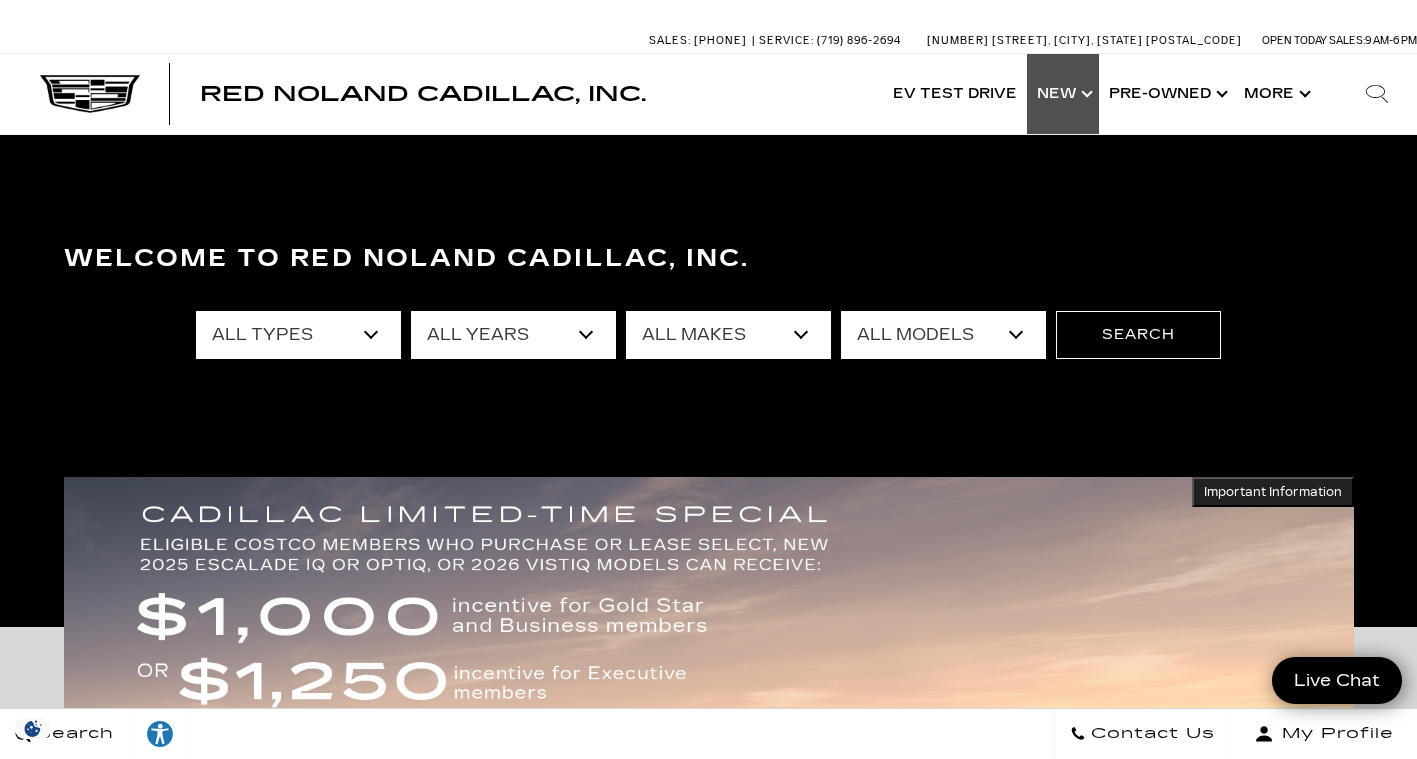 click on "Show  New" at bounding box center (1063, 94) 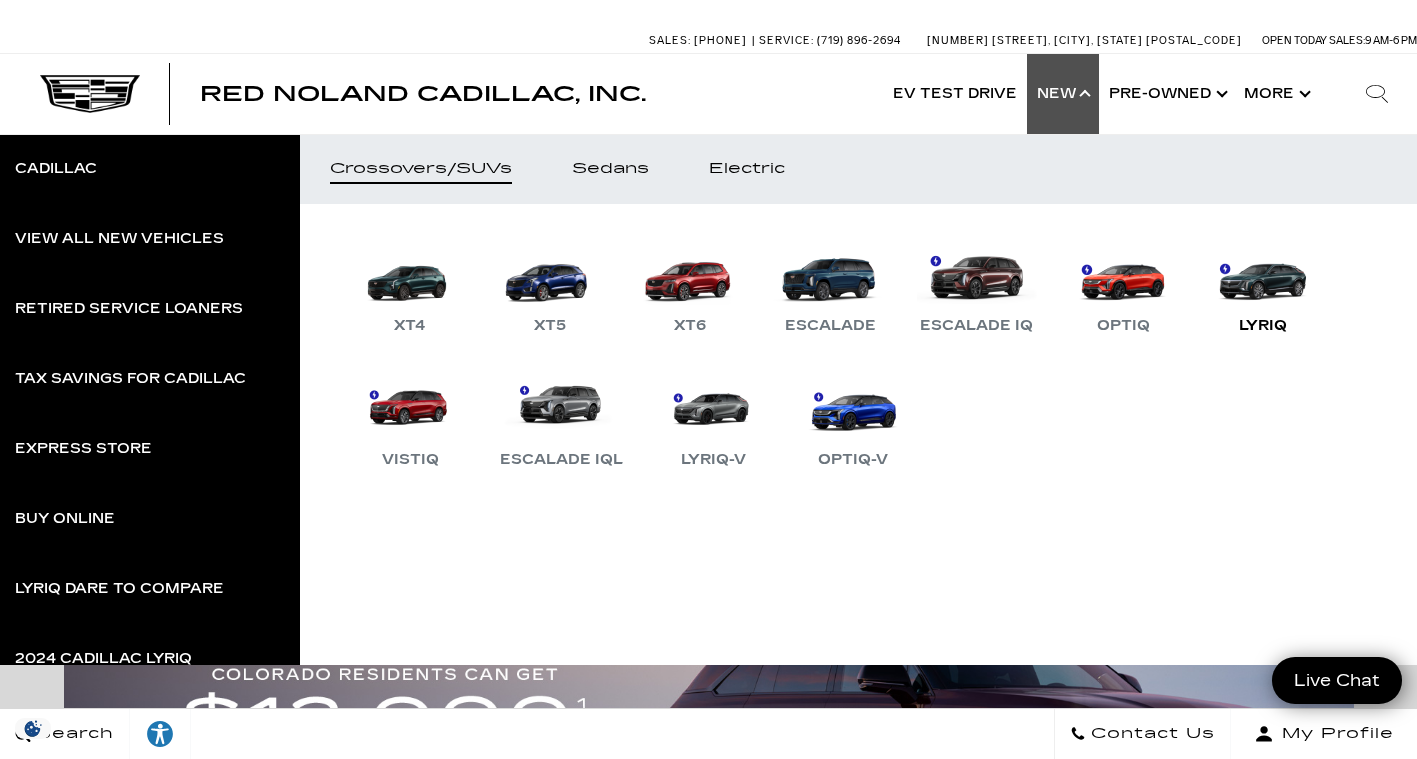 click on "LYRIQ" at bounding box center [1263, 286] 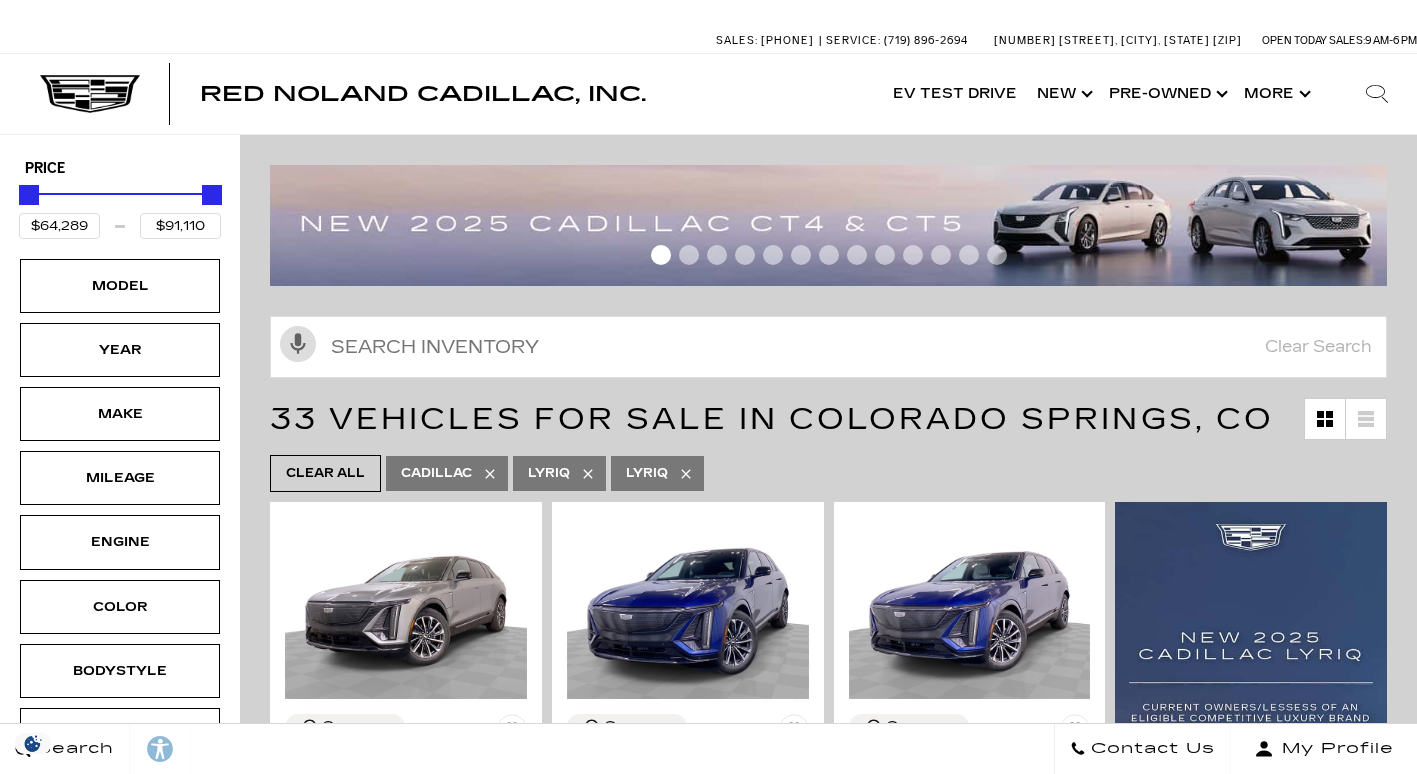 scroll, scrollTop: 0, scrollLeft: 0, axis: both 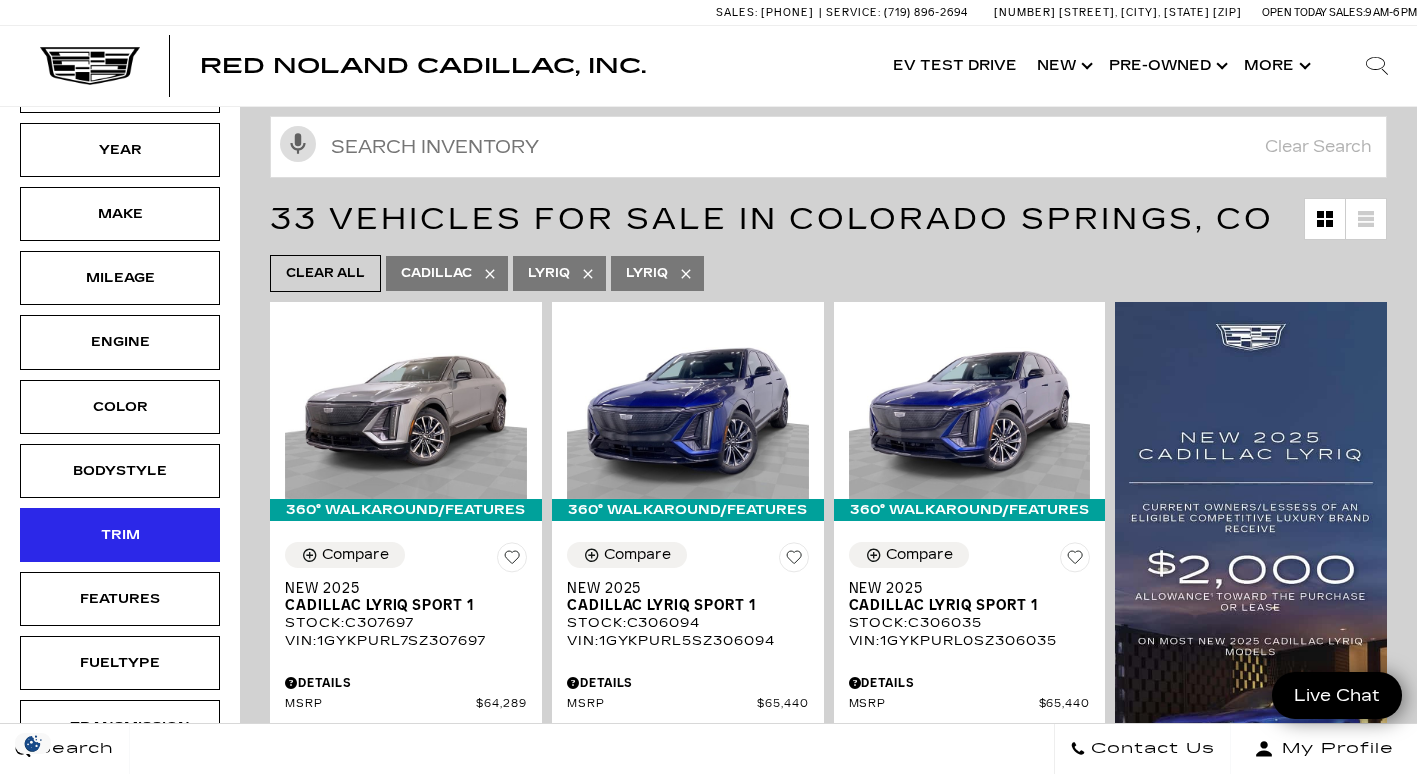 click on "Trim" at bounding box center [120, 535] 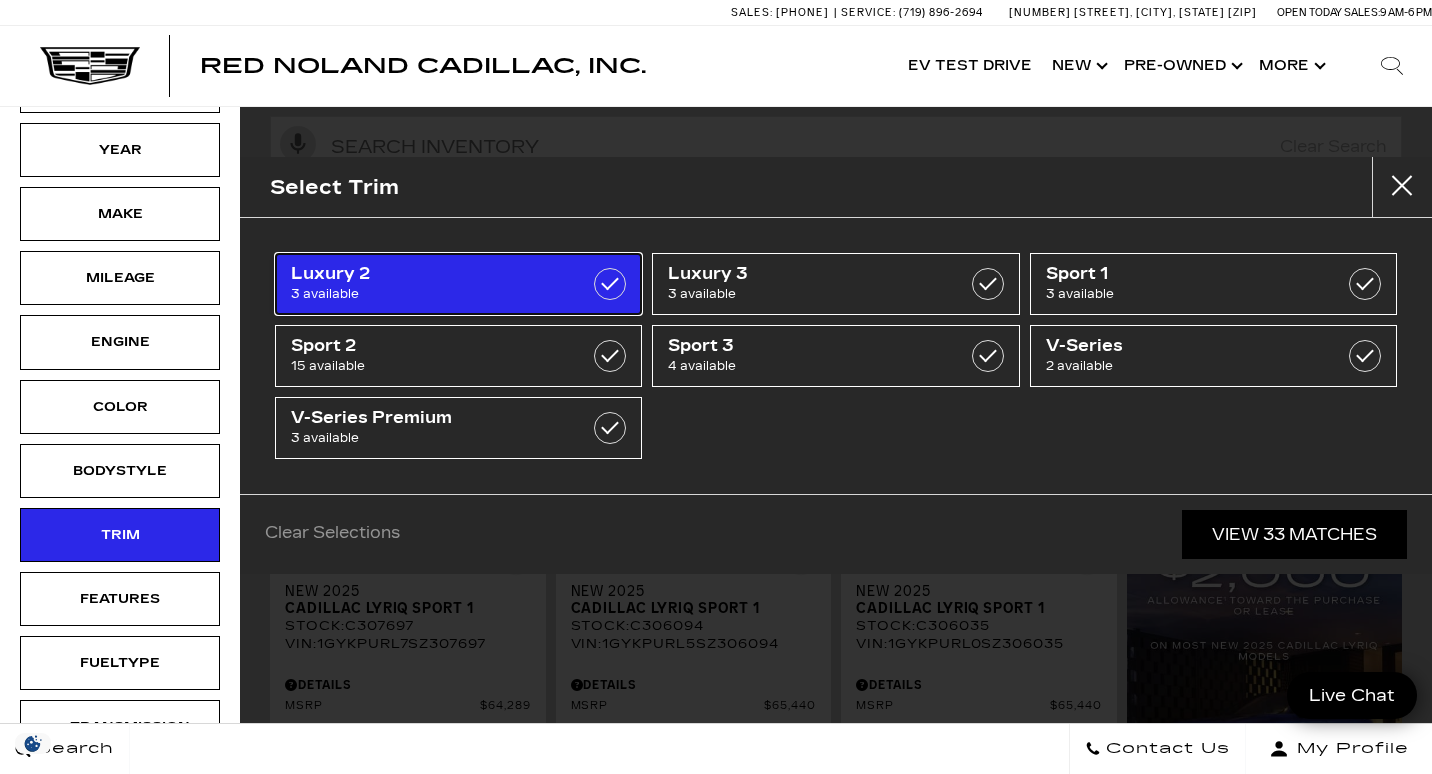 click at bounding box center (610, 284) 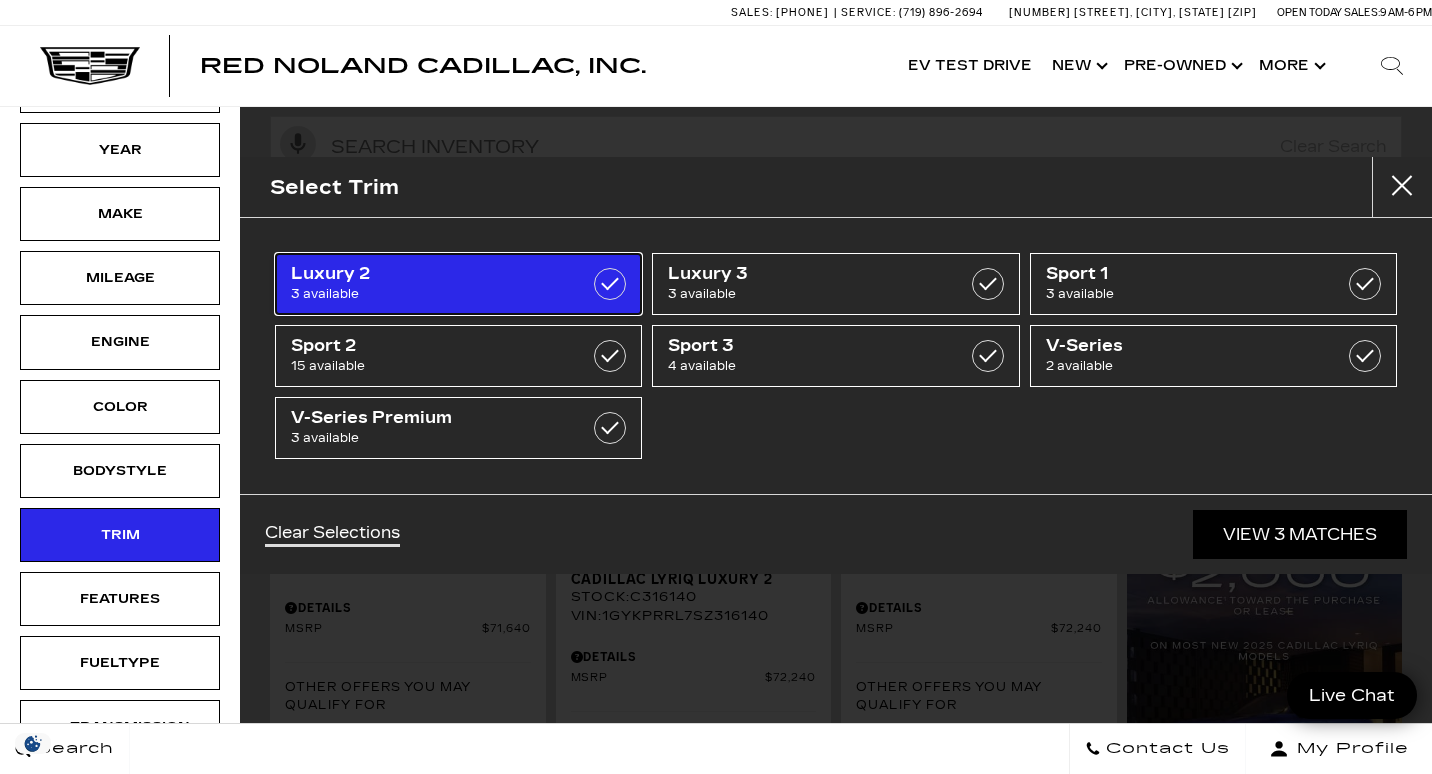 type on "$71,640" 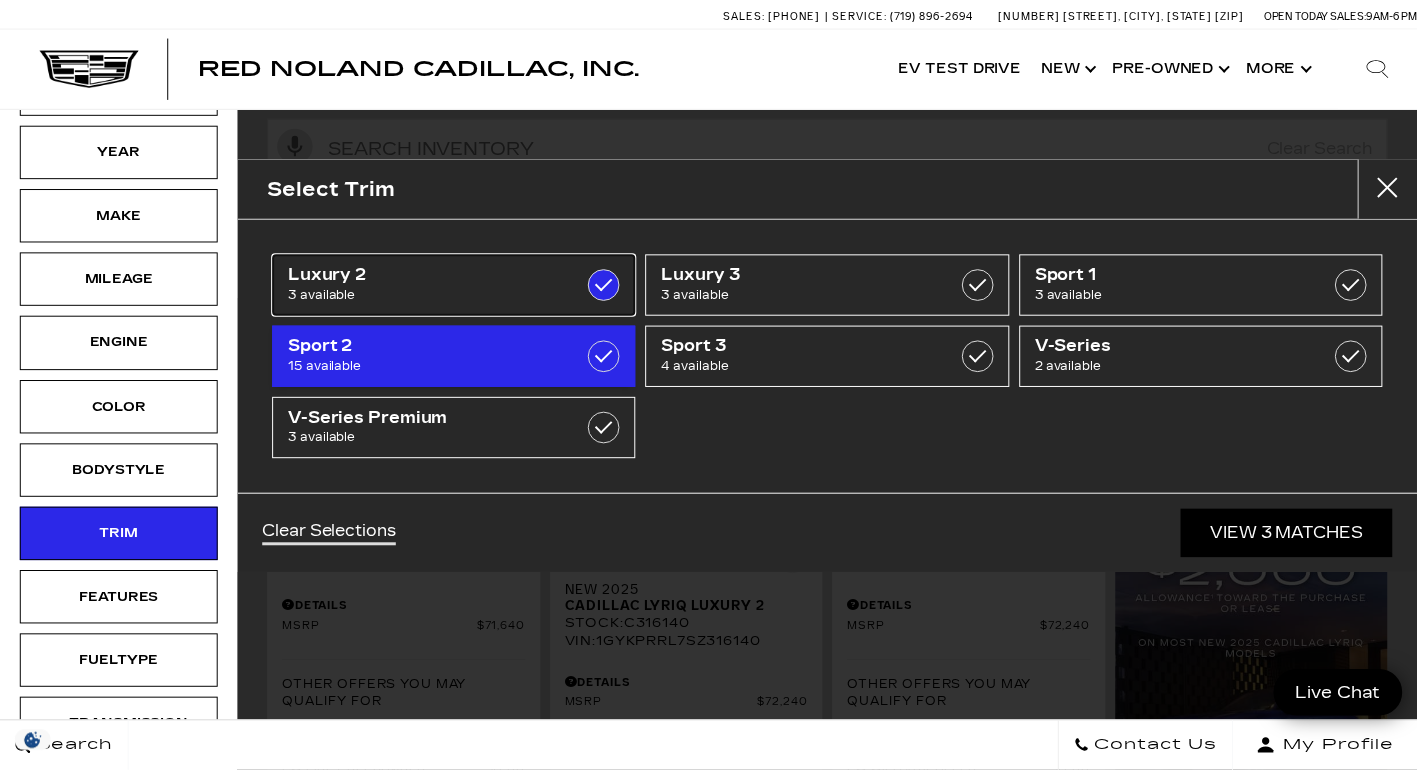 scroll, scrollTop: 0, scrollLeft: 0, axis: both 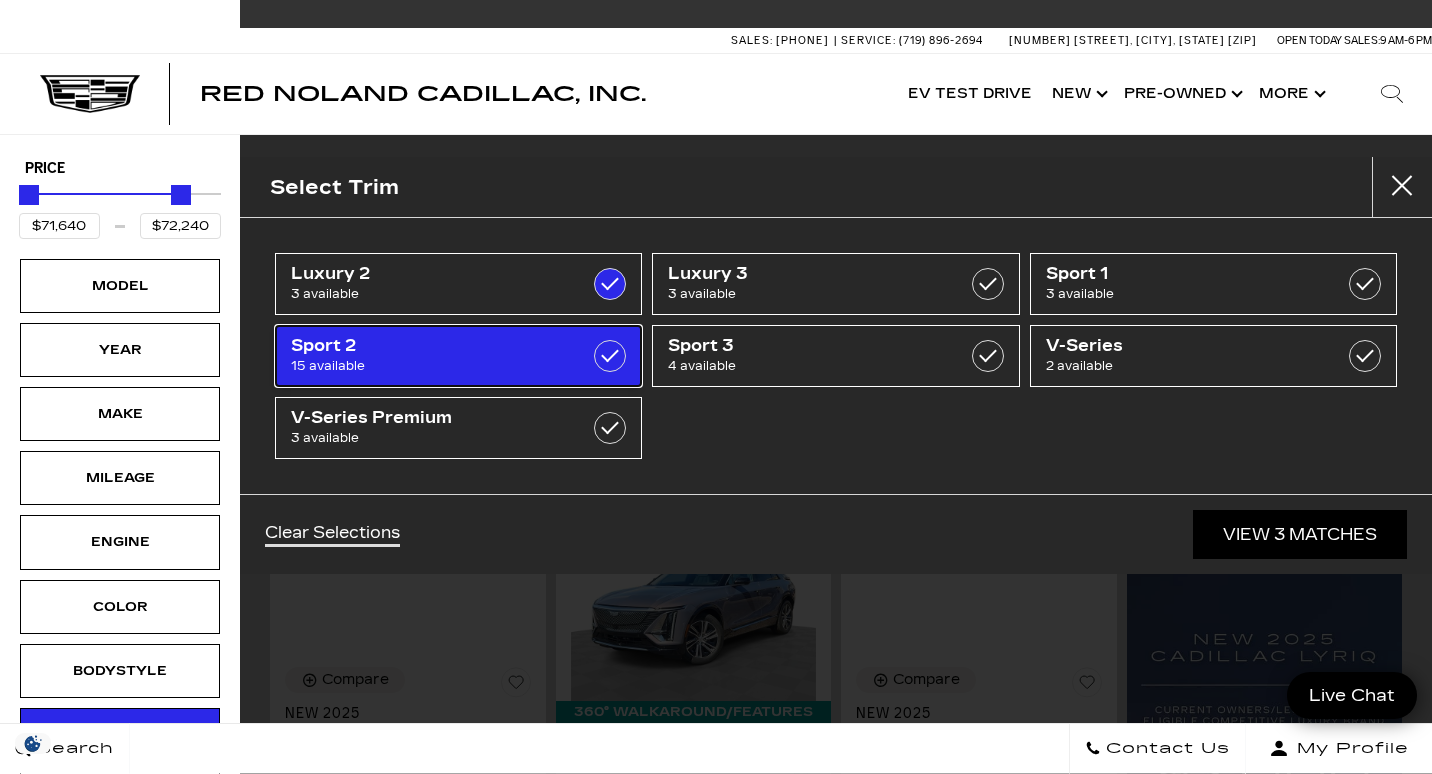 click at bounding box center (610, 356) 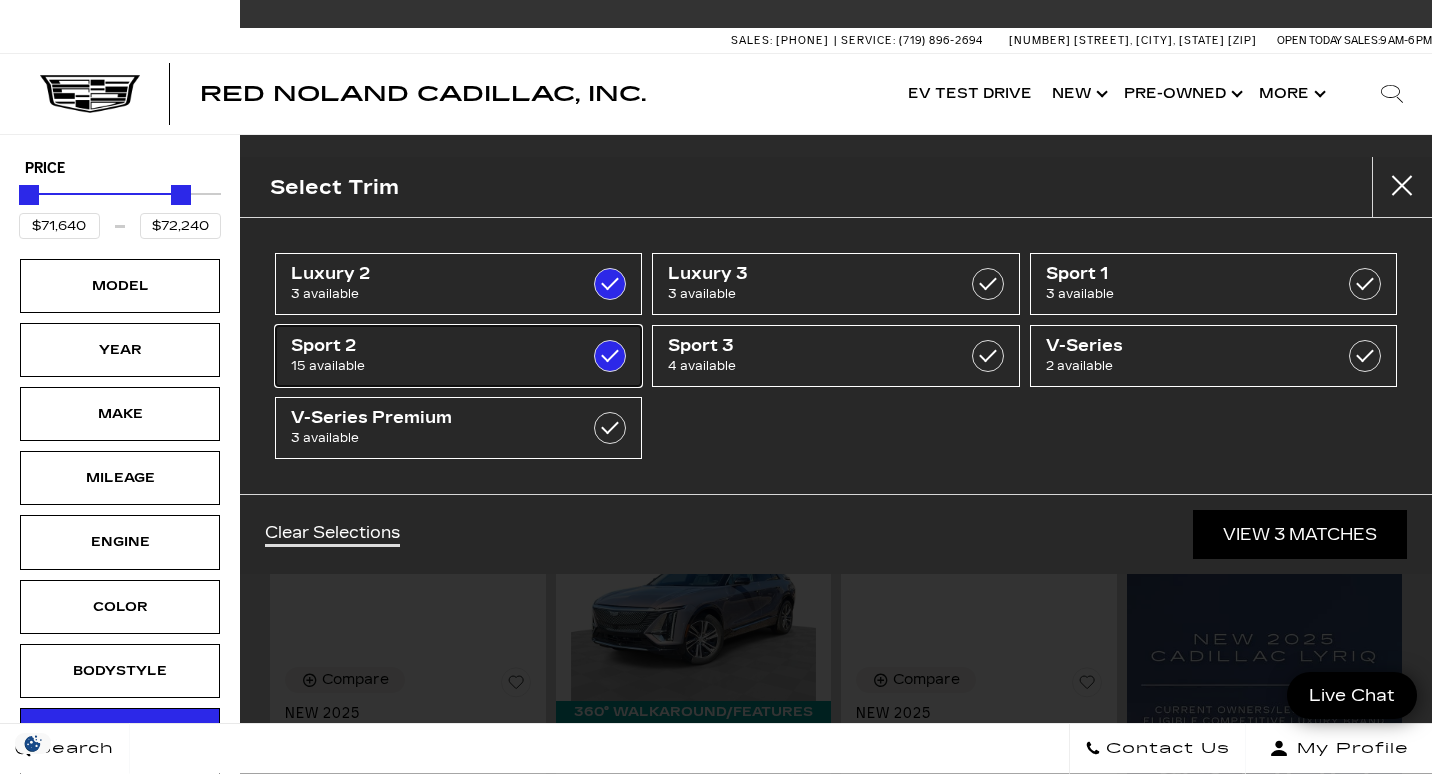 type on "$71,215" 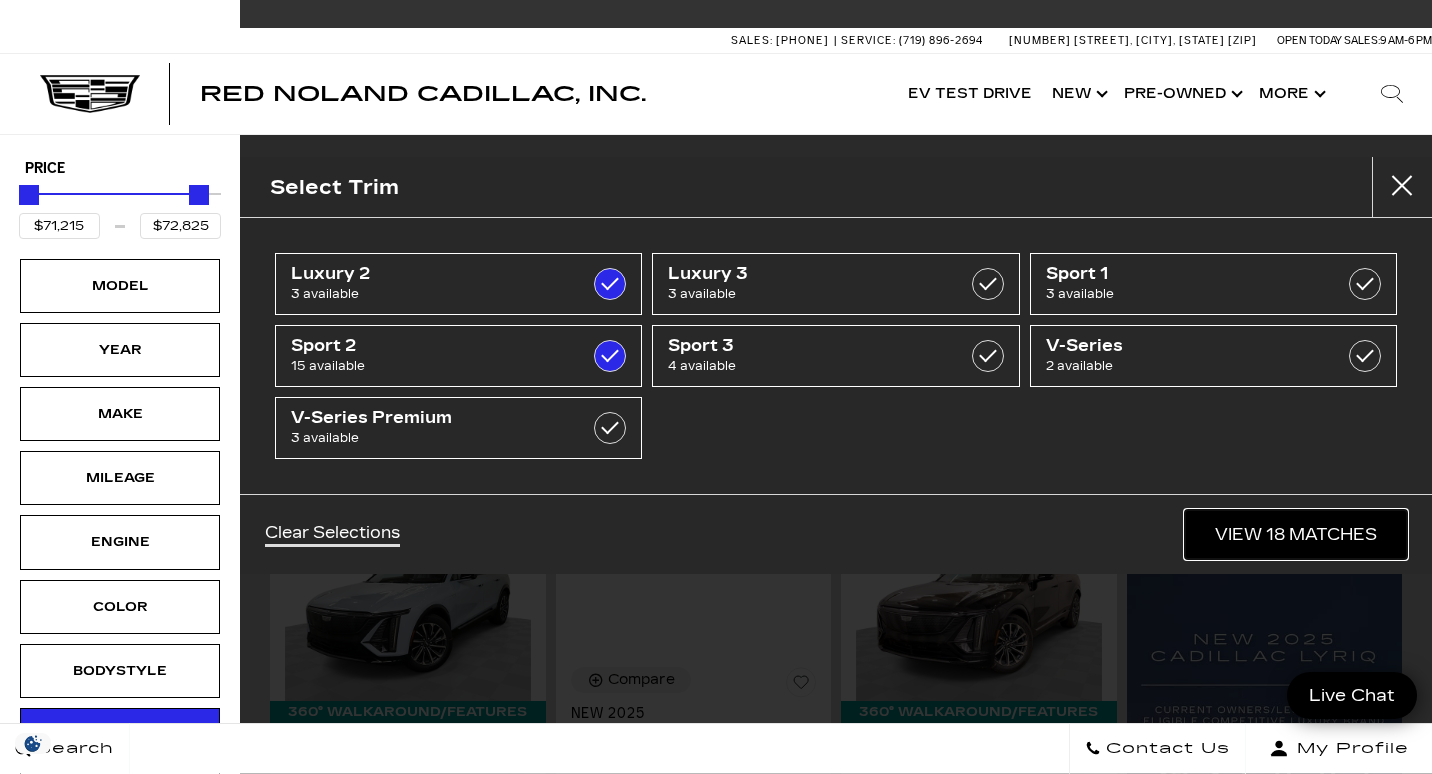 click on "View   18   Matches" at bounding box center (1296, 534) 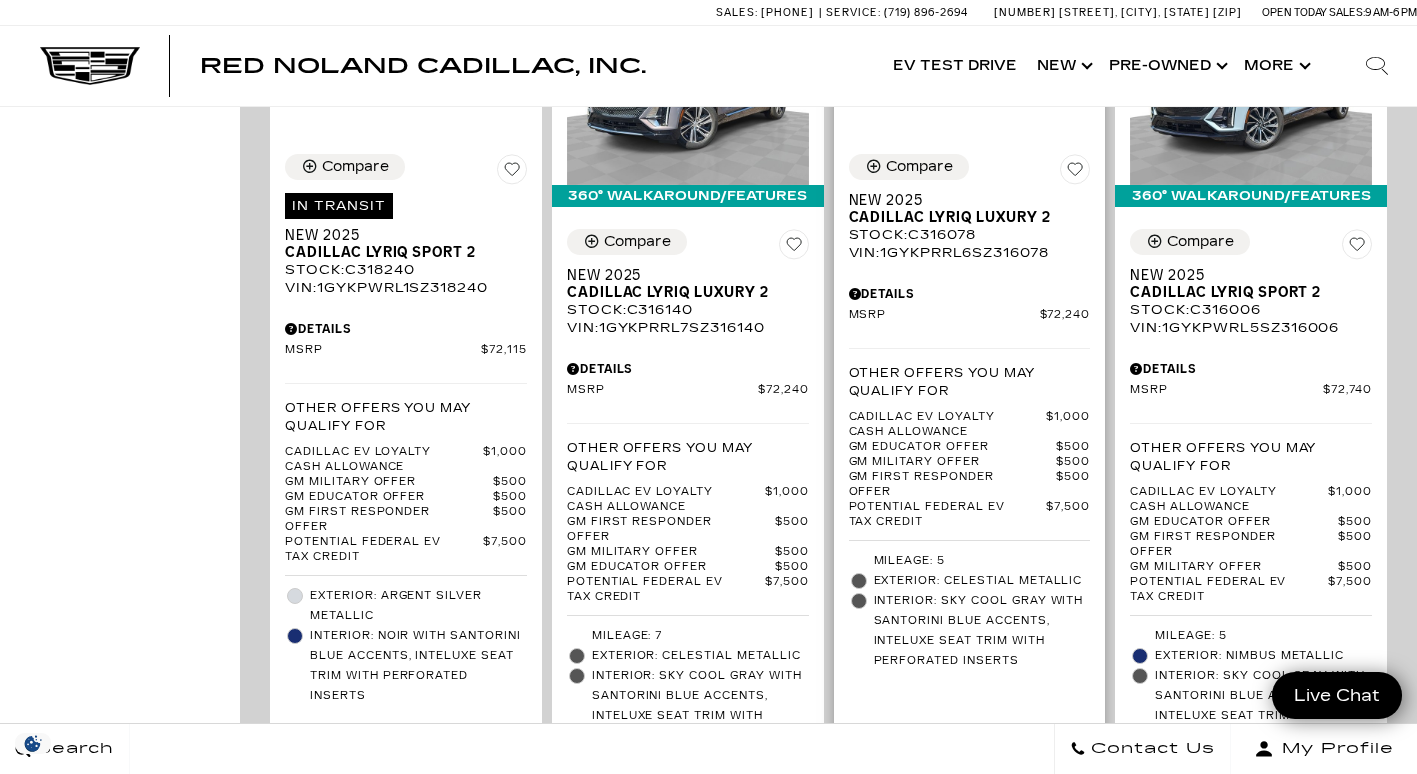 scroll, scrollTop: 3717, scrollLeft: 0, axis: vertical 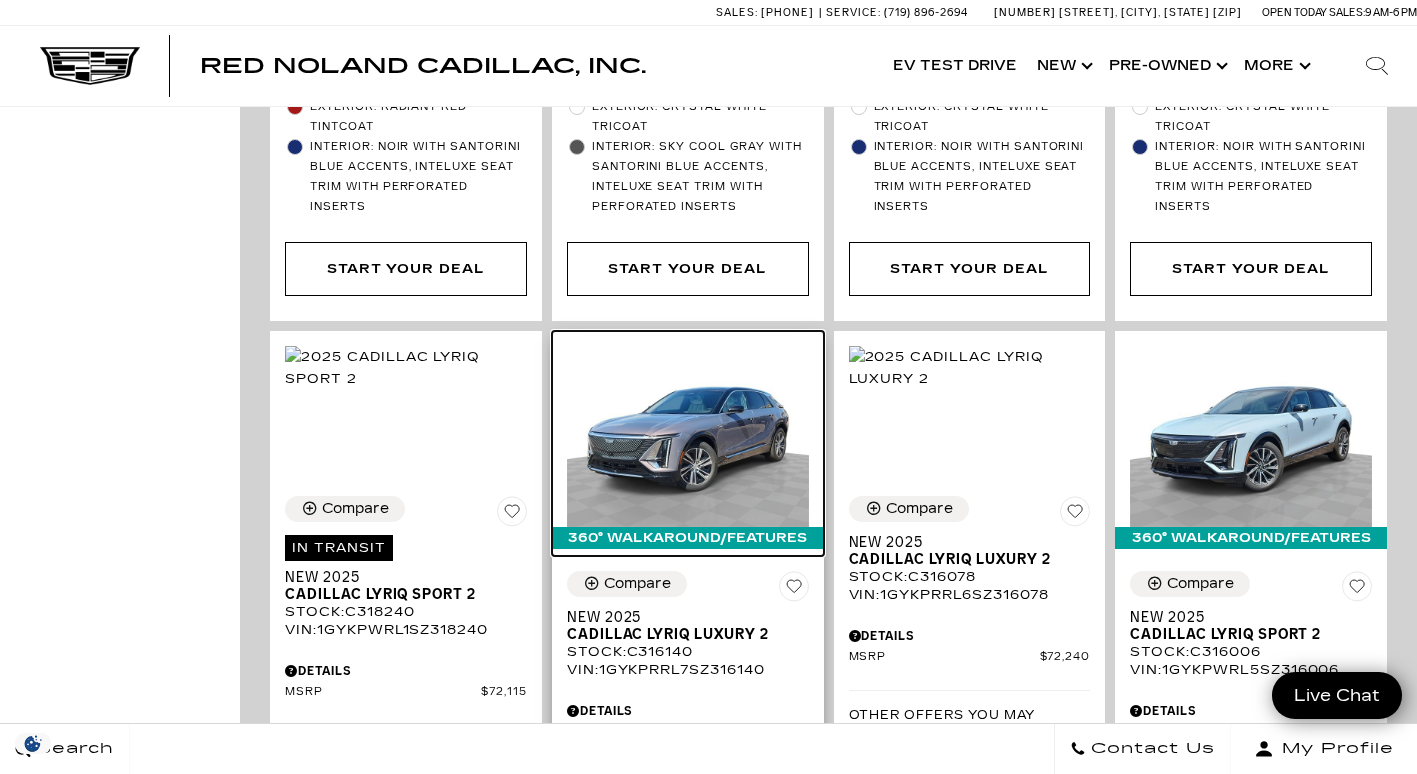 click at bounding box center (688, 436) 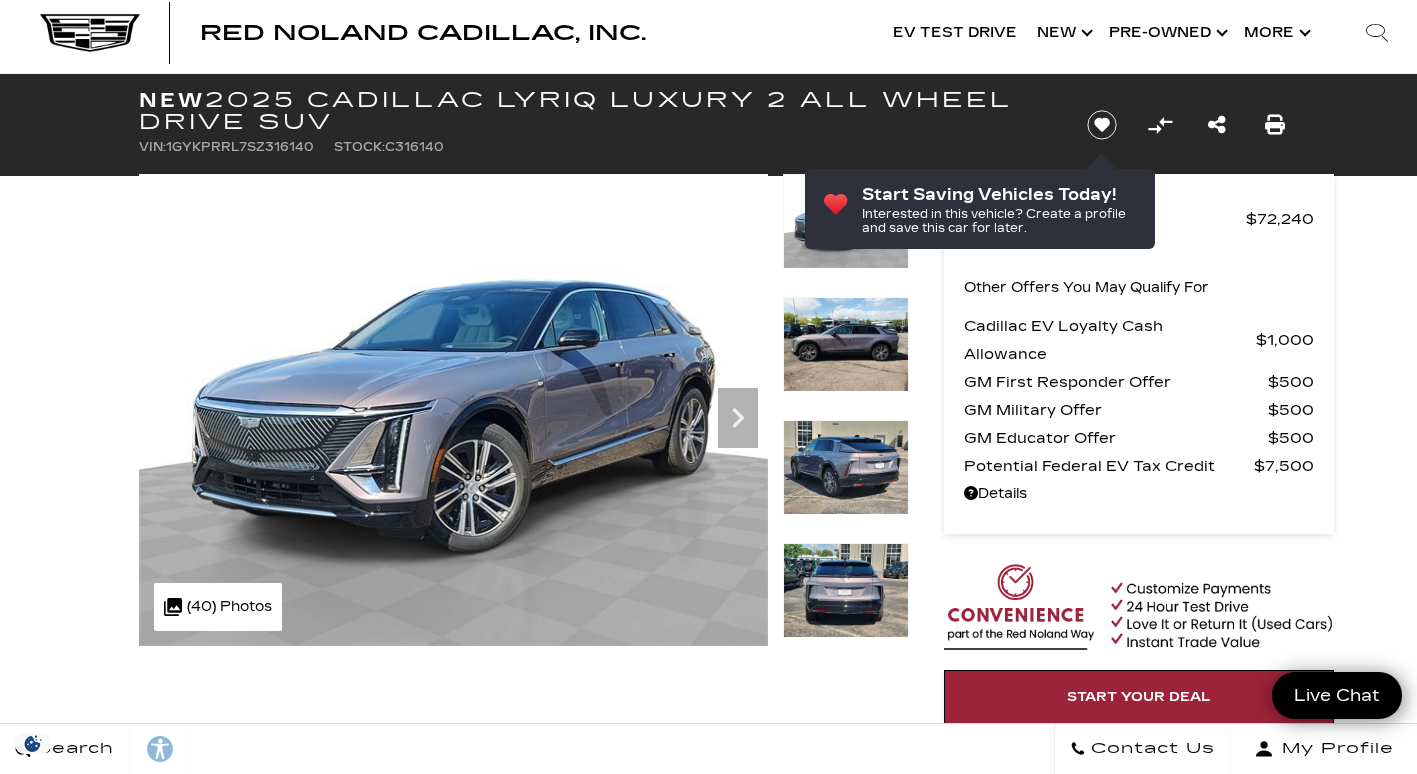 scroll, scrollTop: 0, scrollLeft: 0, axis: both 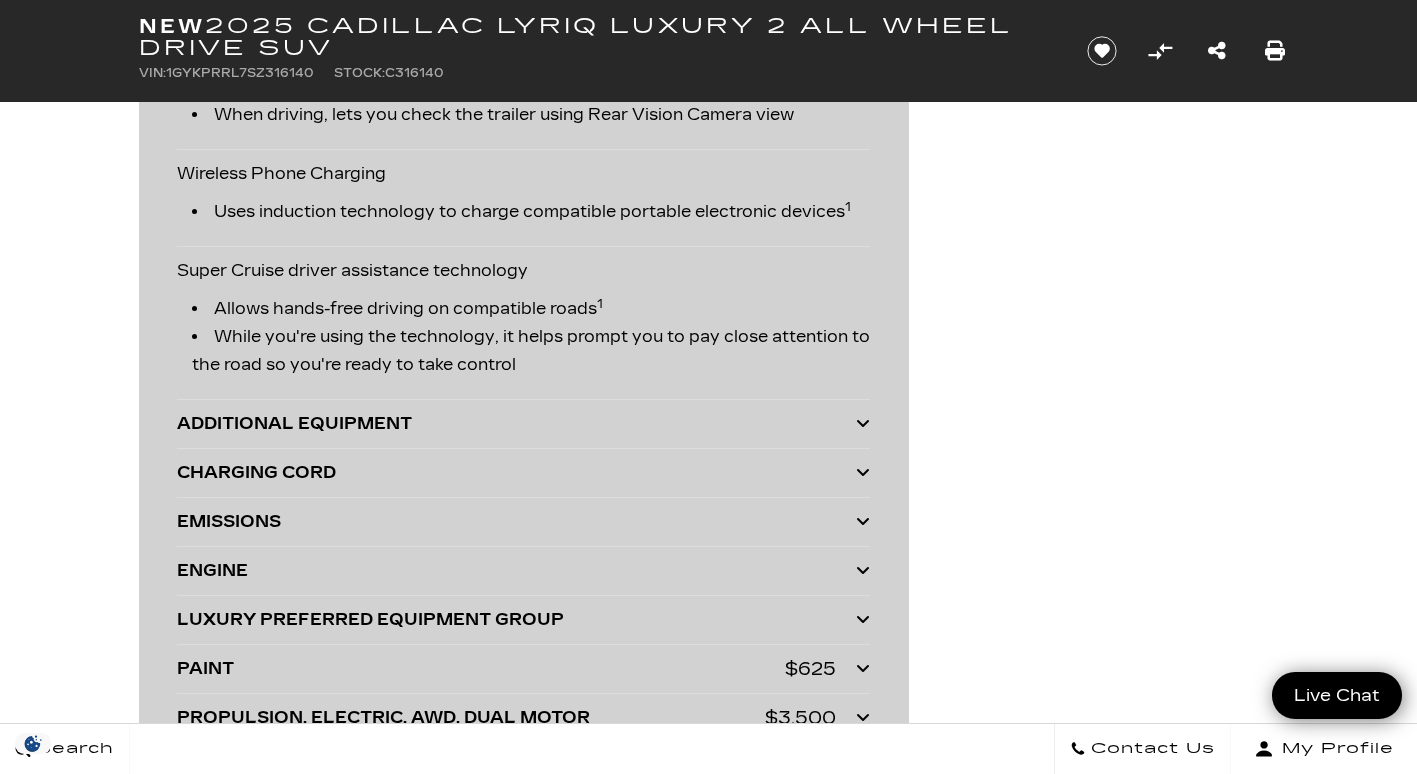 click at bounding box center (863, 423) 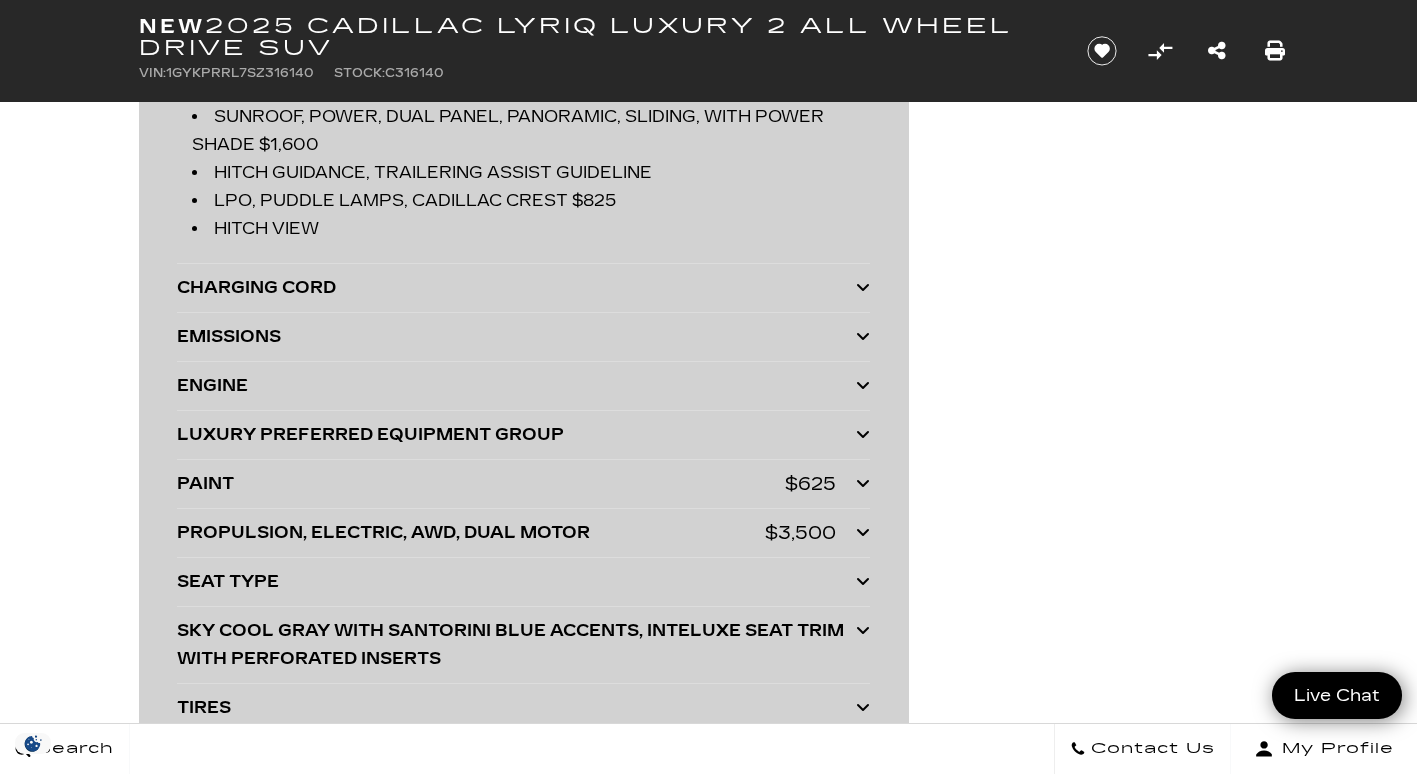 scroll, scrollTop: 5803, scrollLeft: 0, axis: vertical 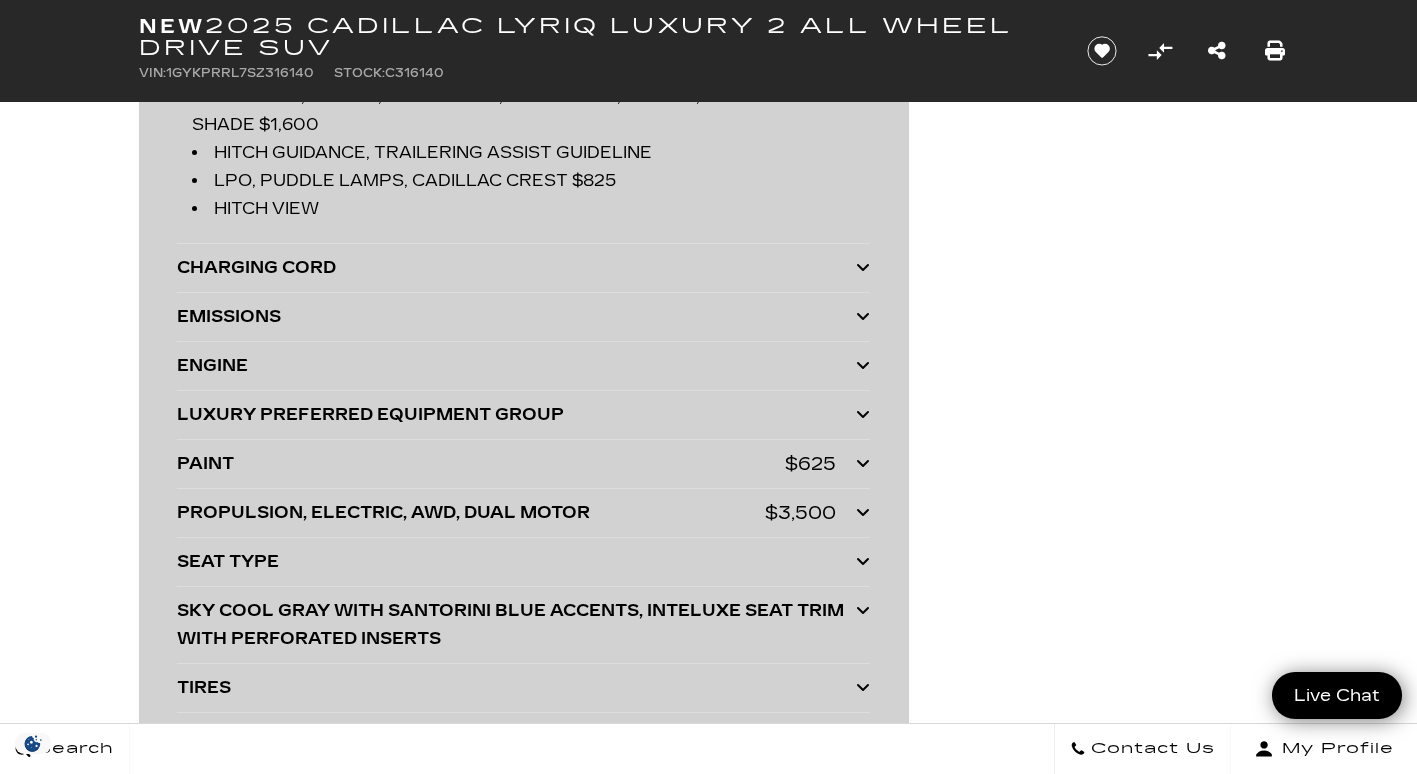 click at bounding box center (863, 414) 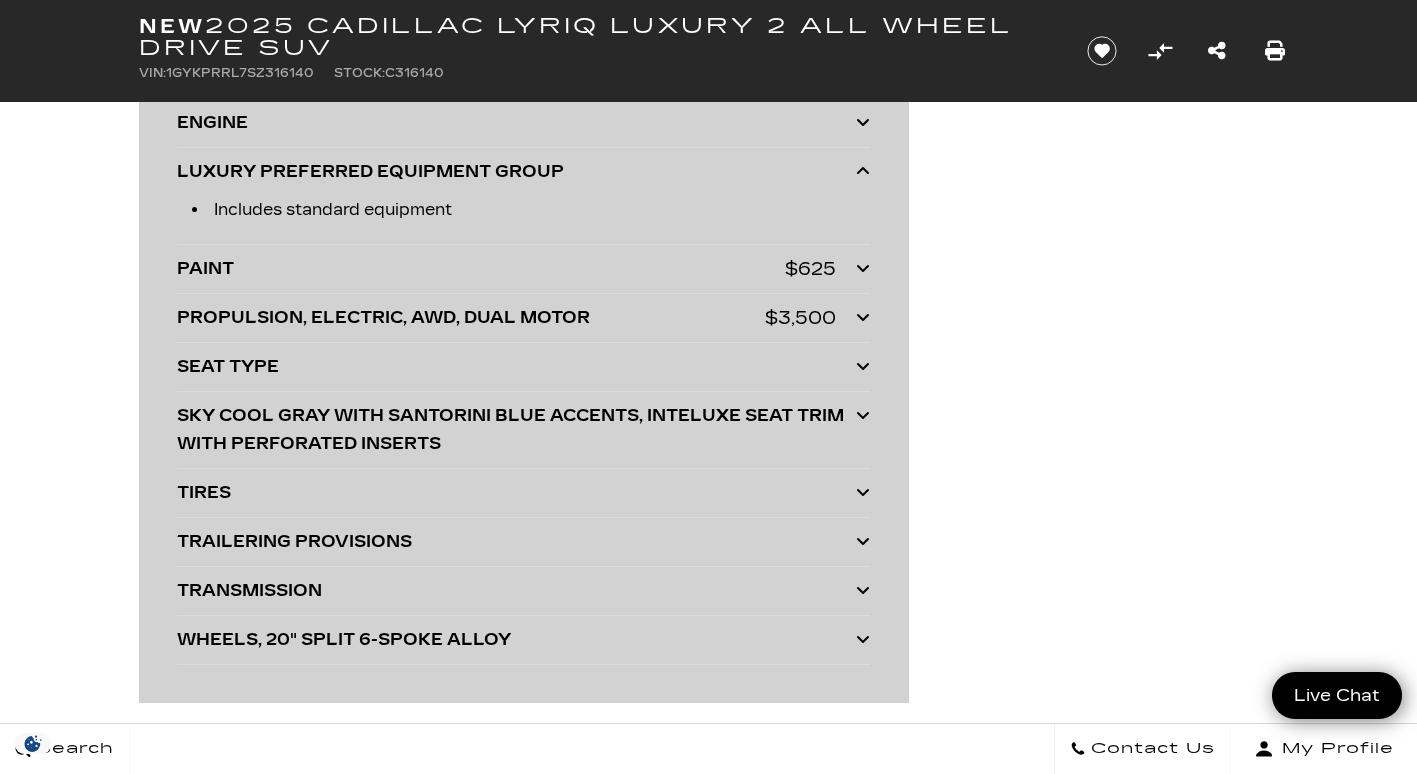 scroll, scrollTop: 6049, scrollLeft: 0, axis: vertical 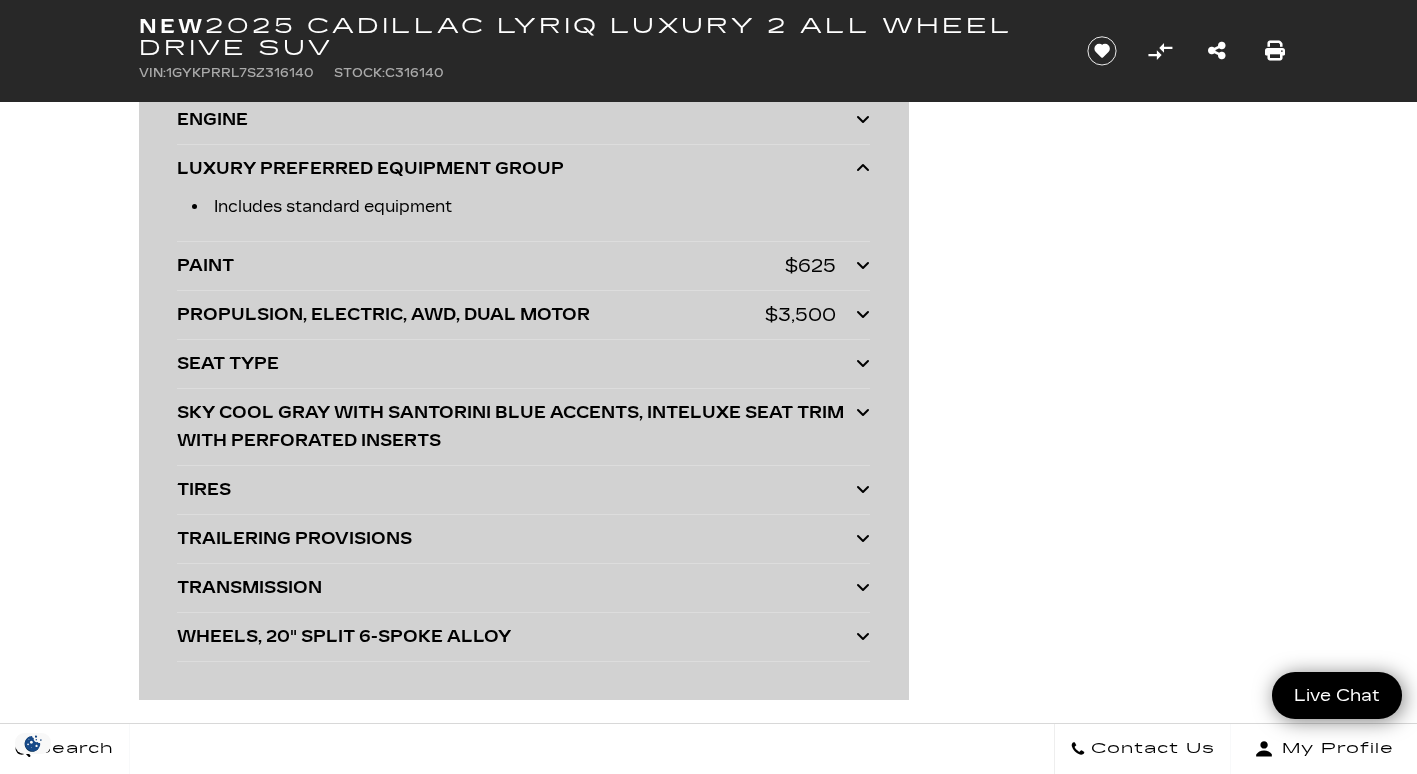 click at bounding box center (863, 538) 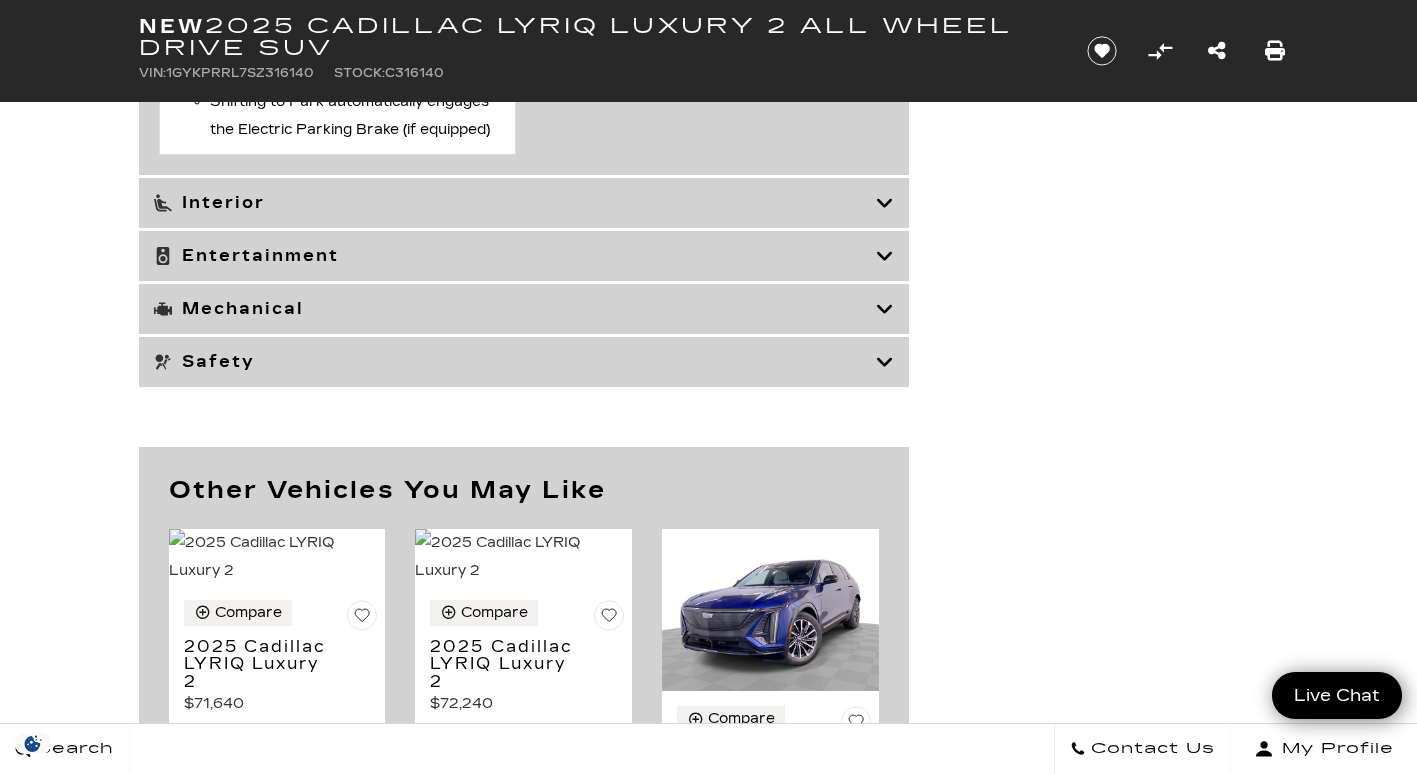 scroll, scrollTop: 10342, scrollLeft: 0, axis: vertical 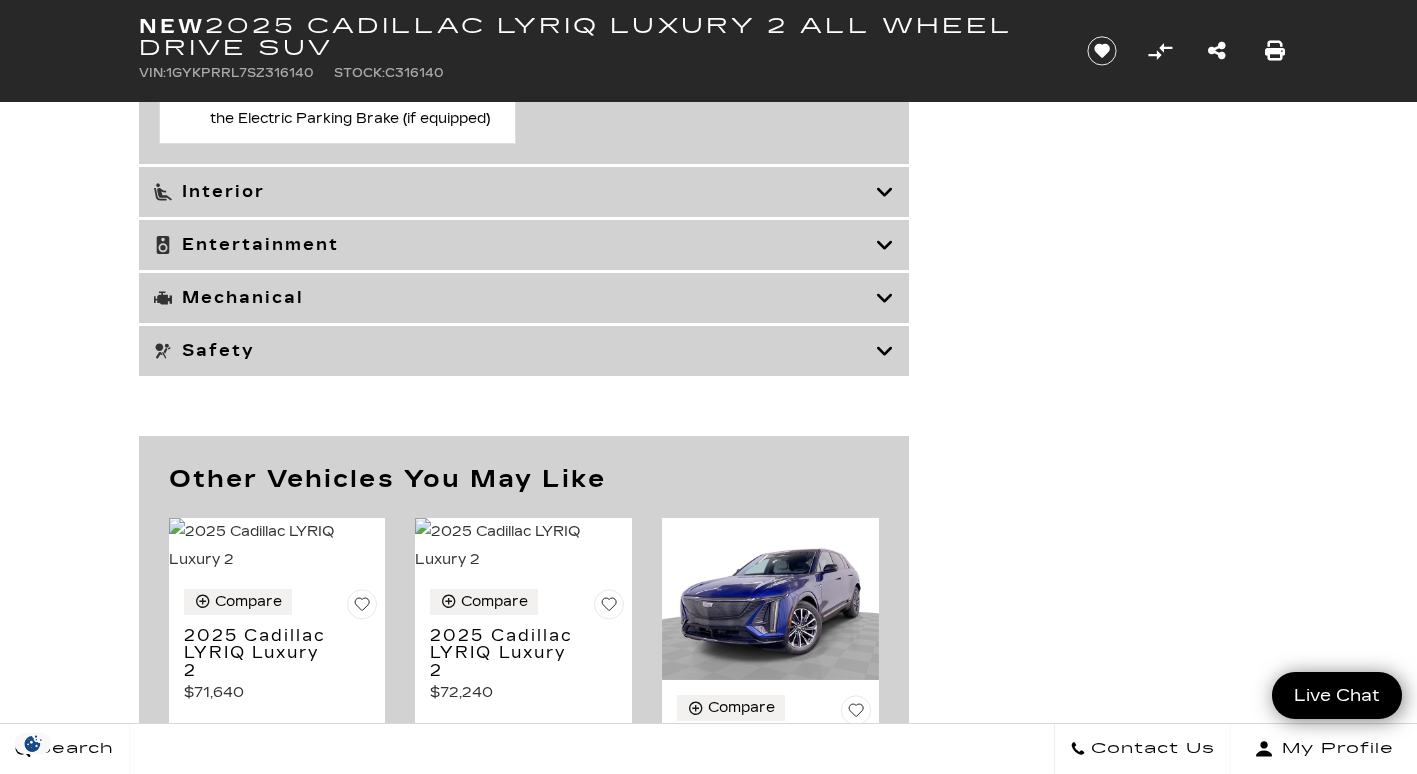 click at bounding box center (885, 245) 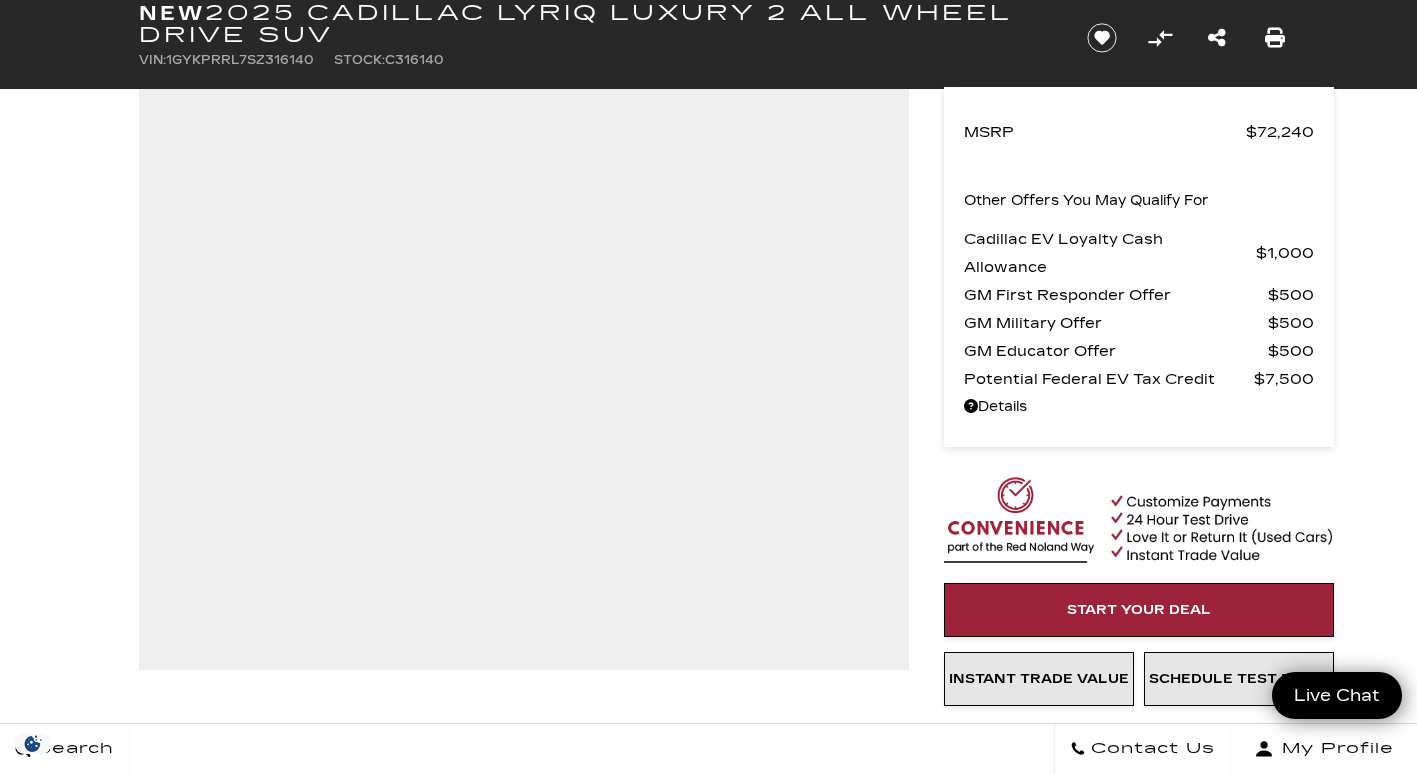scroll, scrollTop: 0, scrollLeft: 0, axis: both 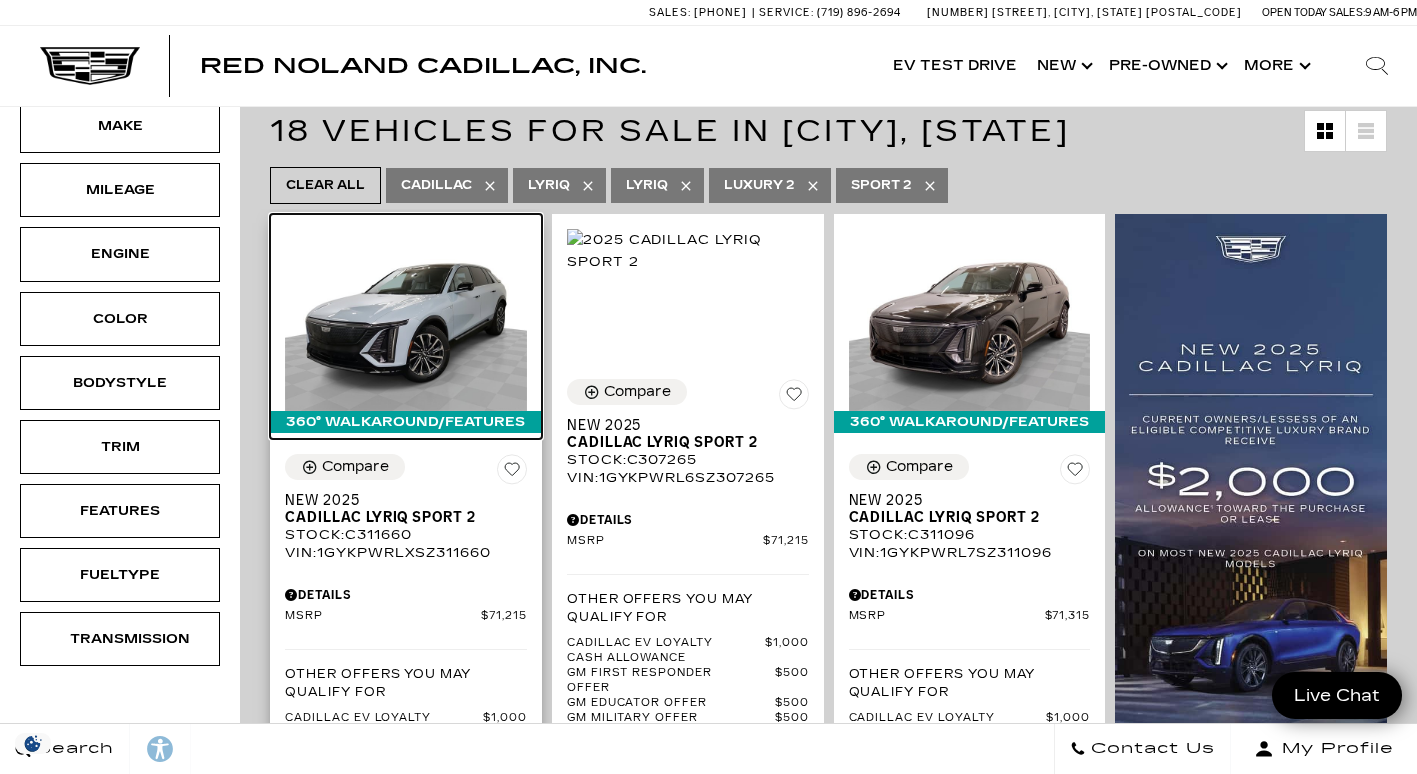click at bounding box center [406, 319] 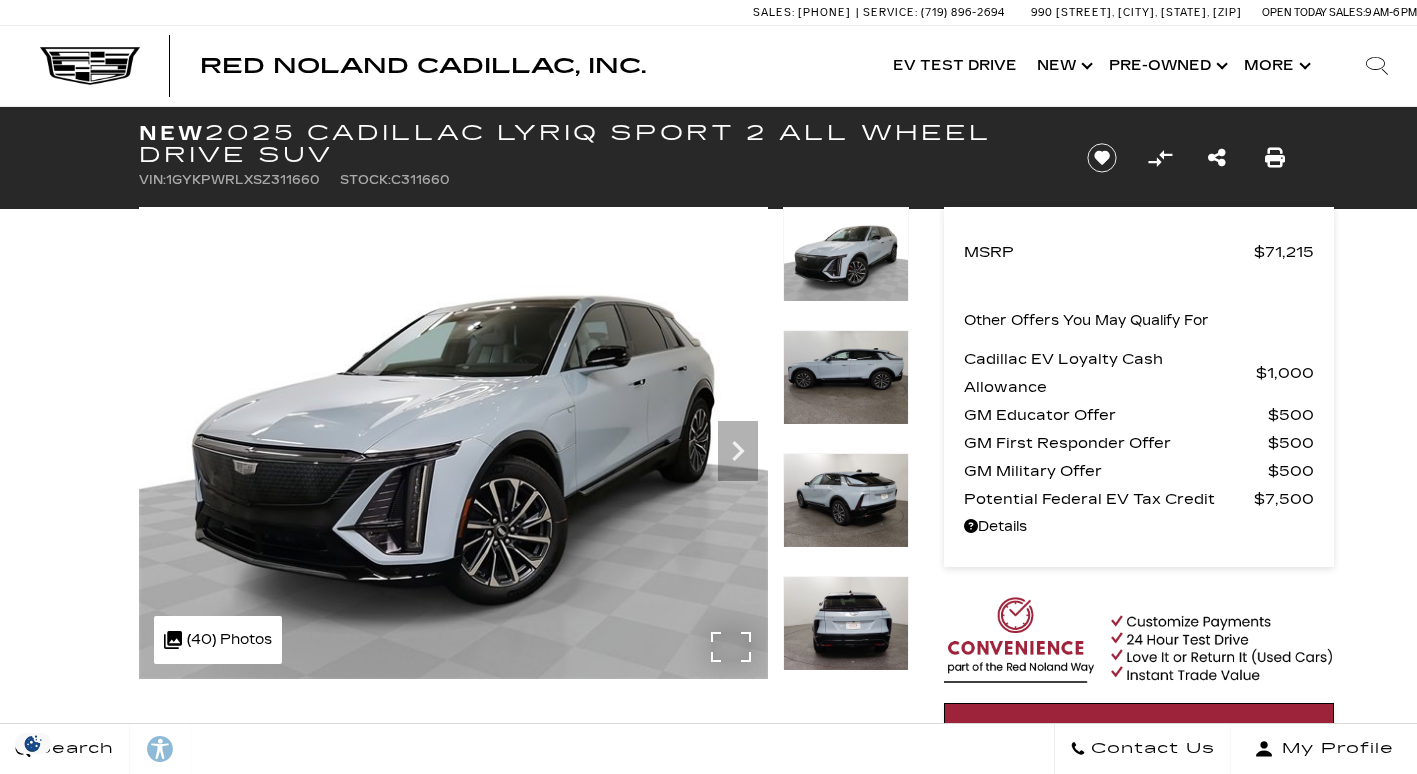 scroll, scrollTop: 0, scrollLeft: 0, axis: both 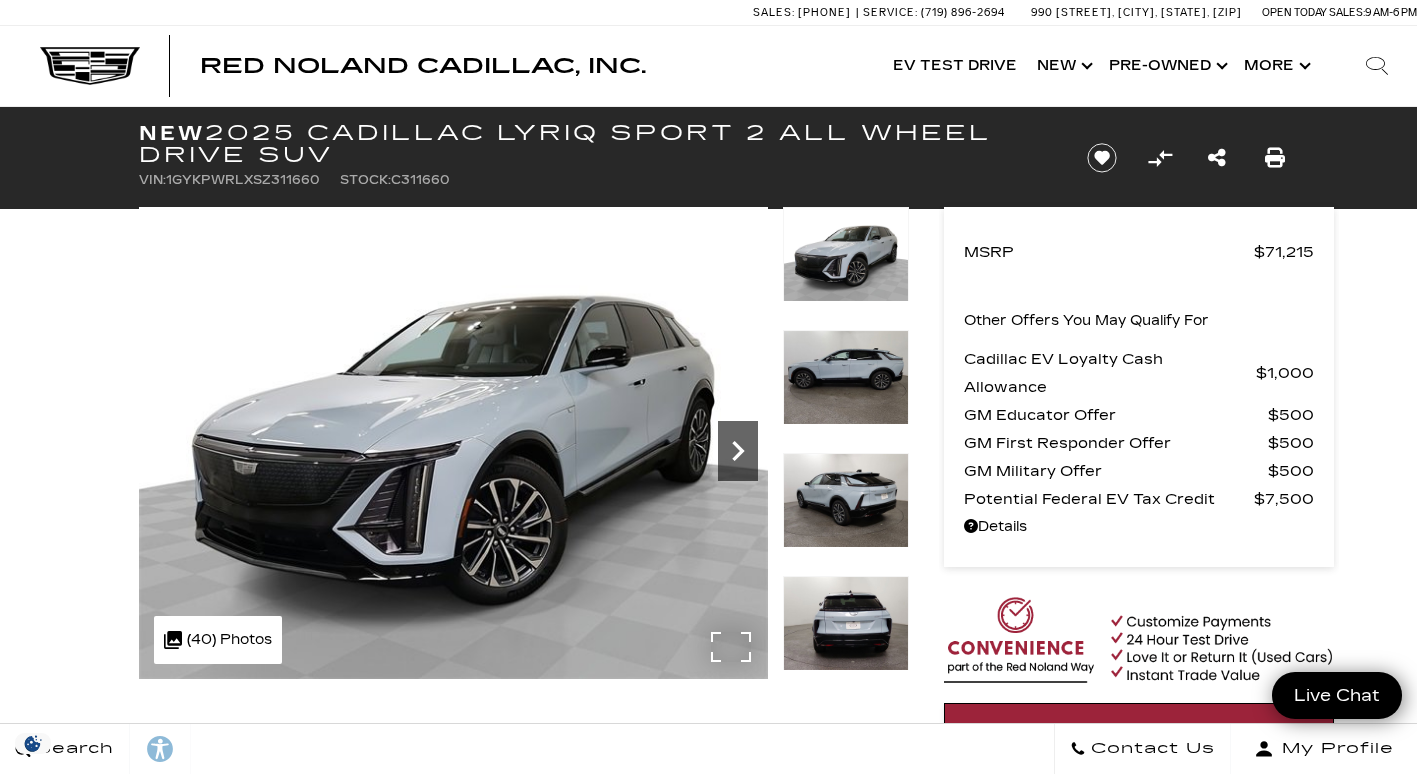 click 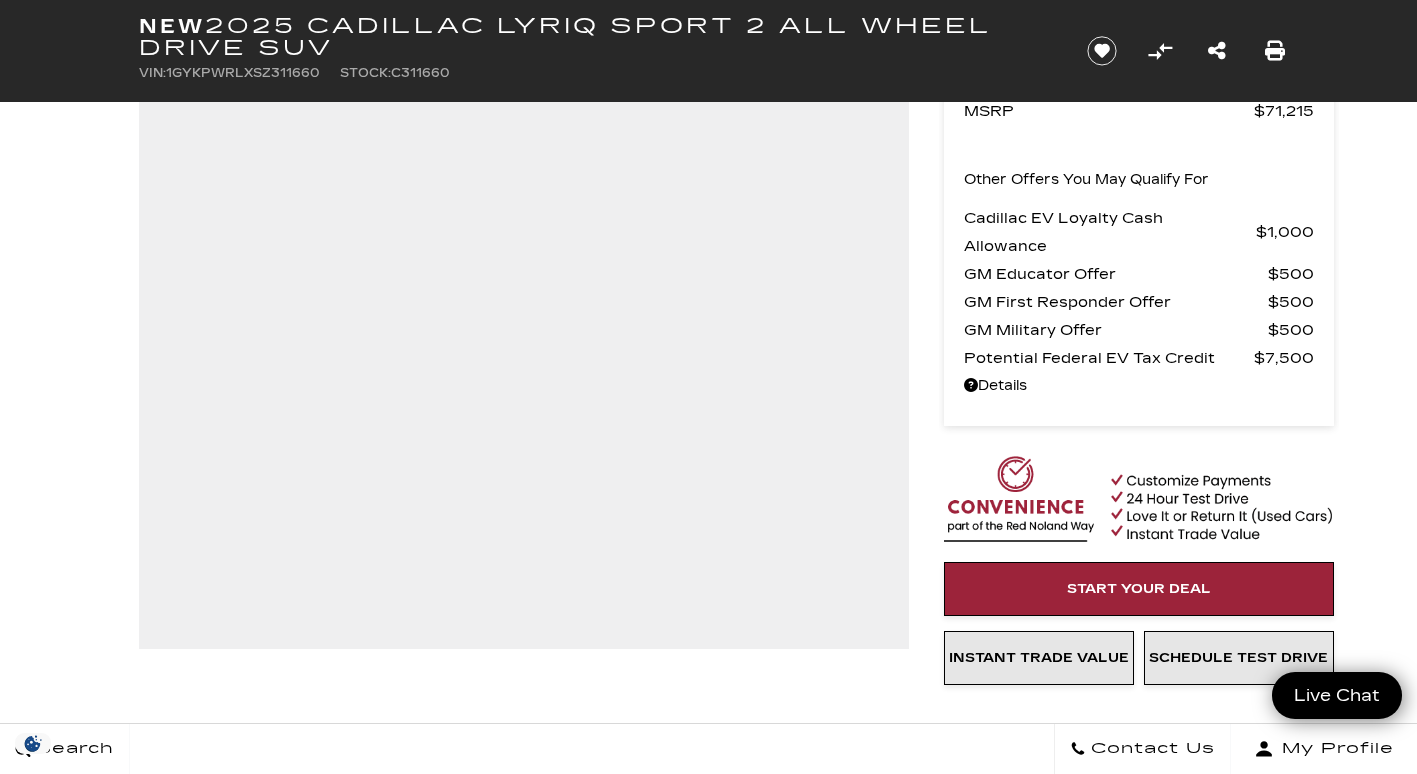 scroll, scrollTop: 0, scrollLeft: 0, axis: both 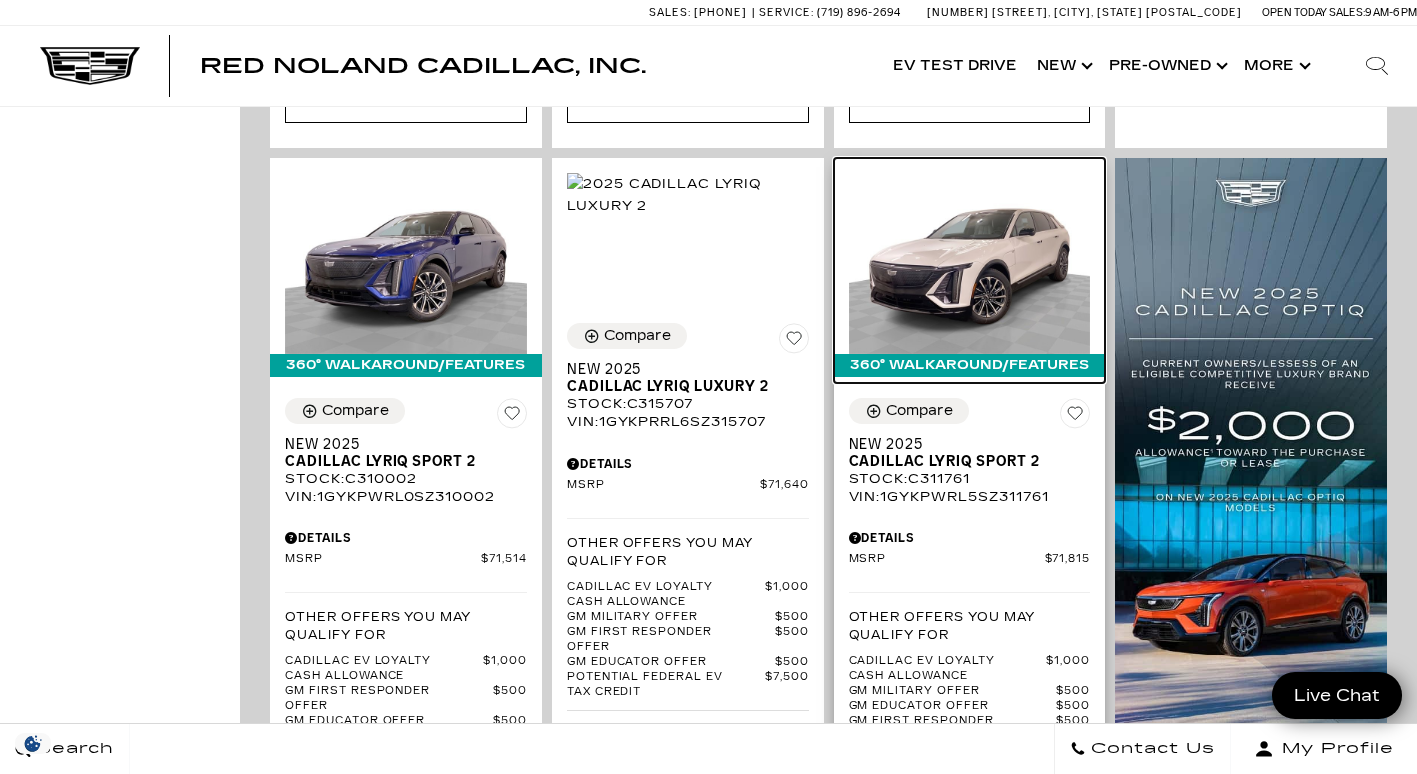 click at bounding box center (970, 263) 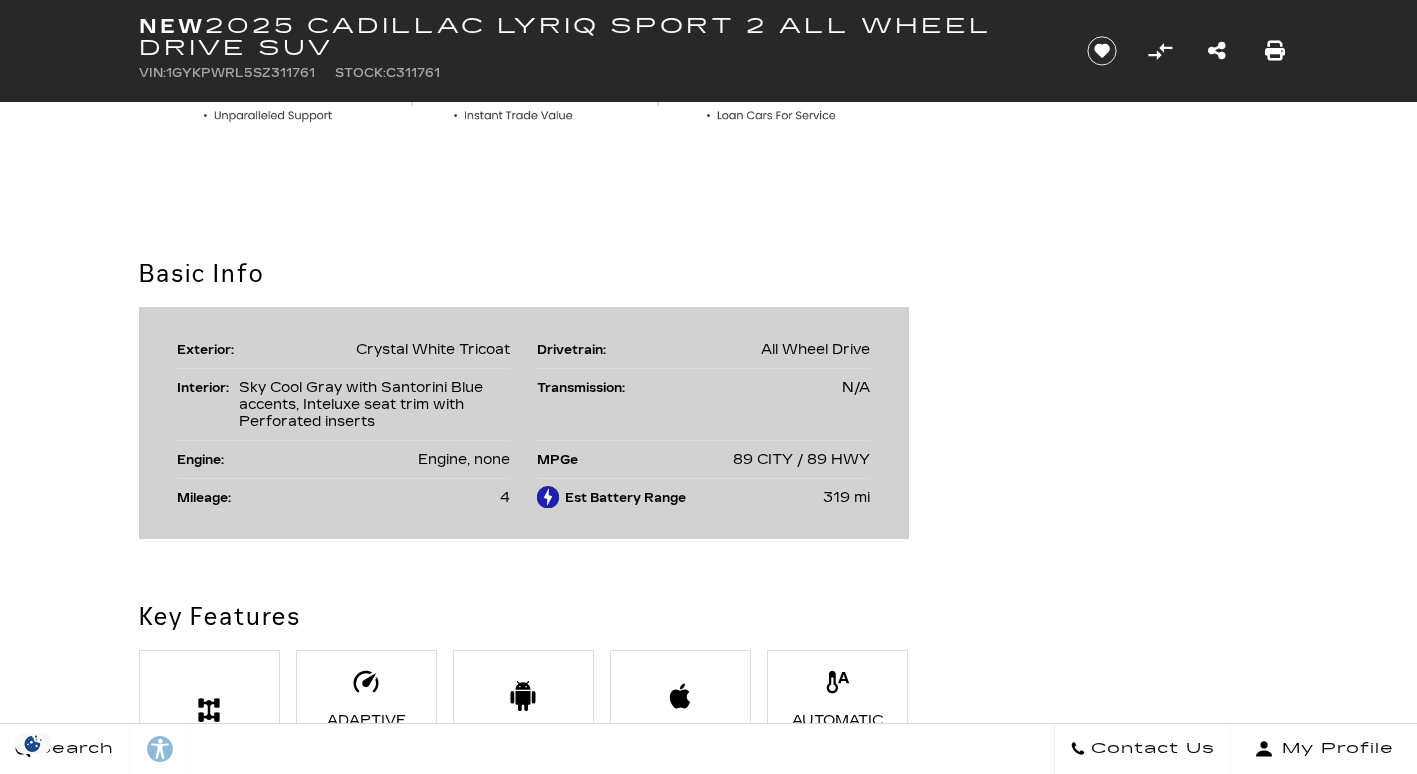 scroll, scrollTop: 978, scrollLeft: 0, axis: vertical 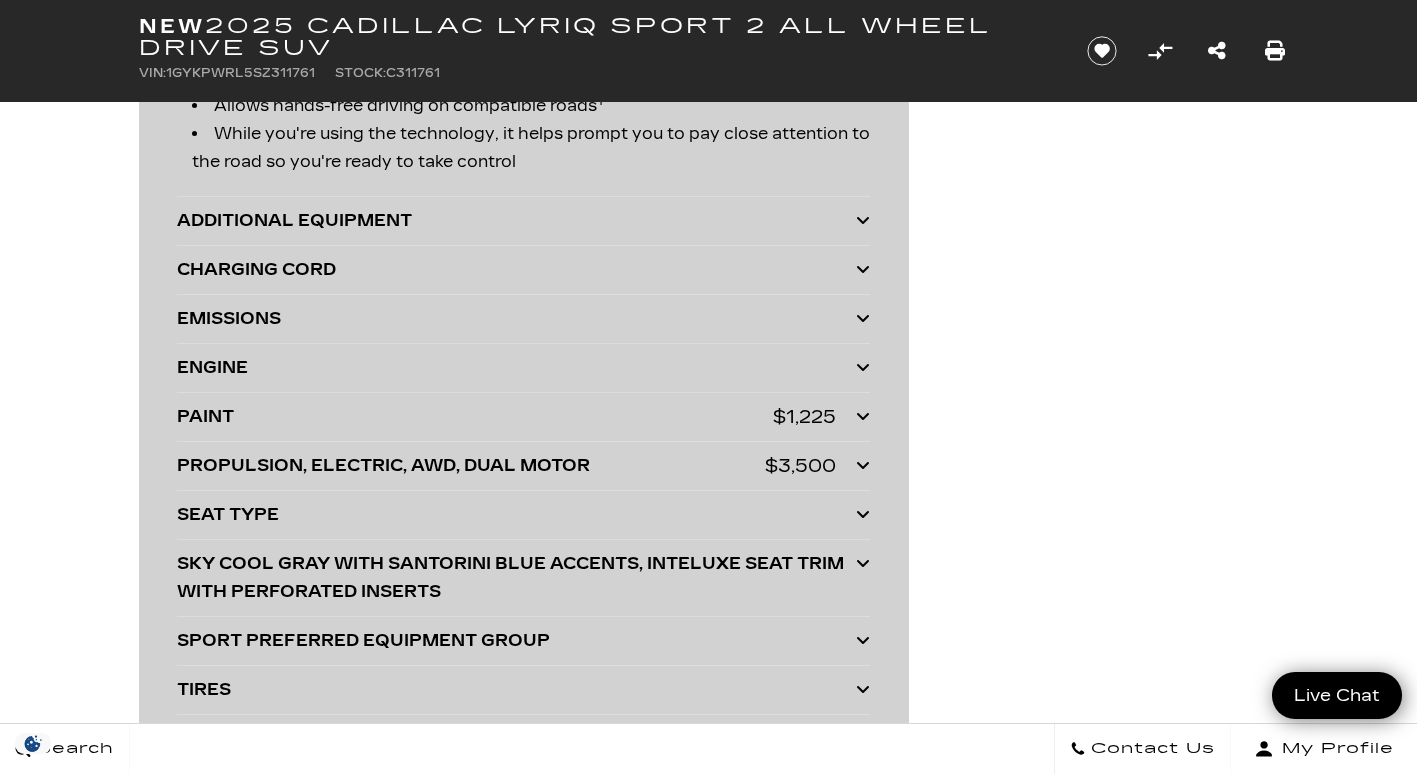 click at bounding box center [863, 220] 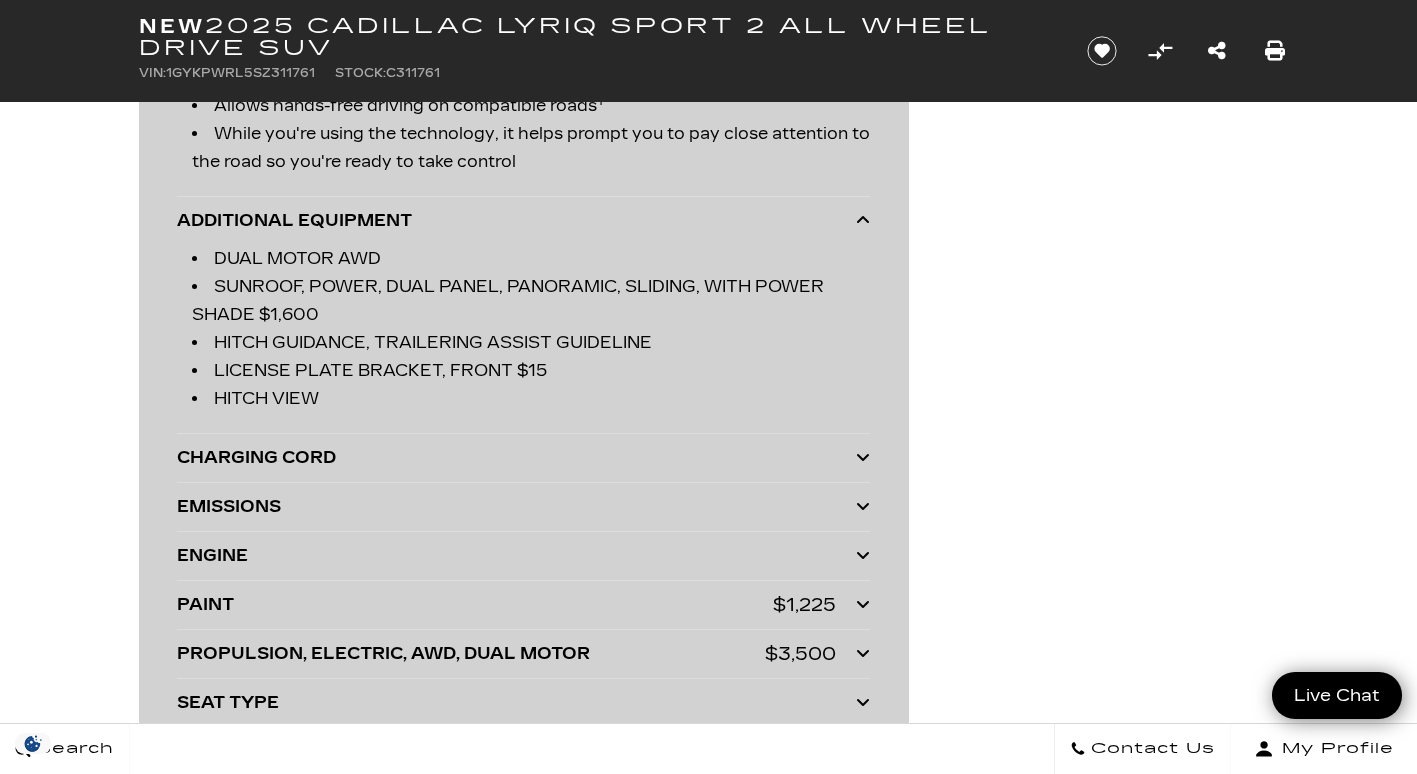 click at bounding box center [863, 220] 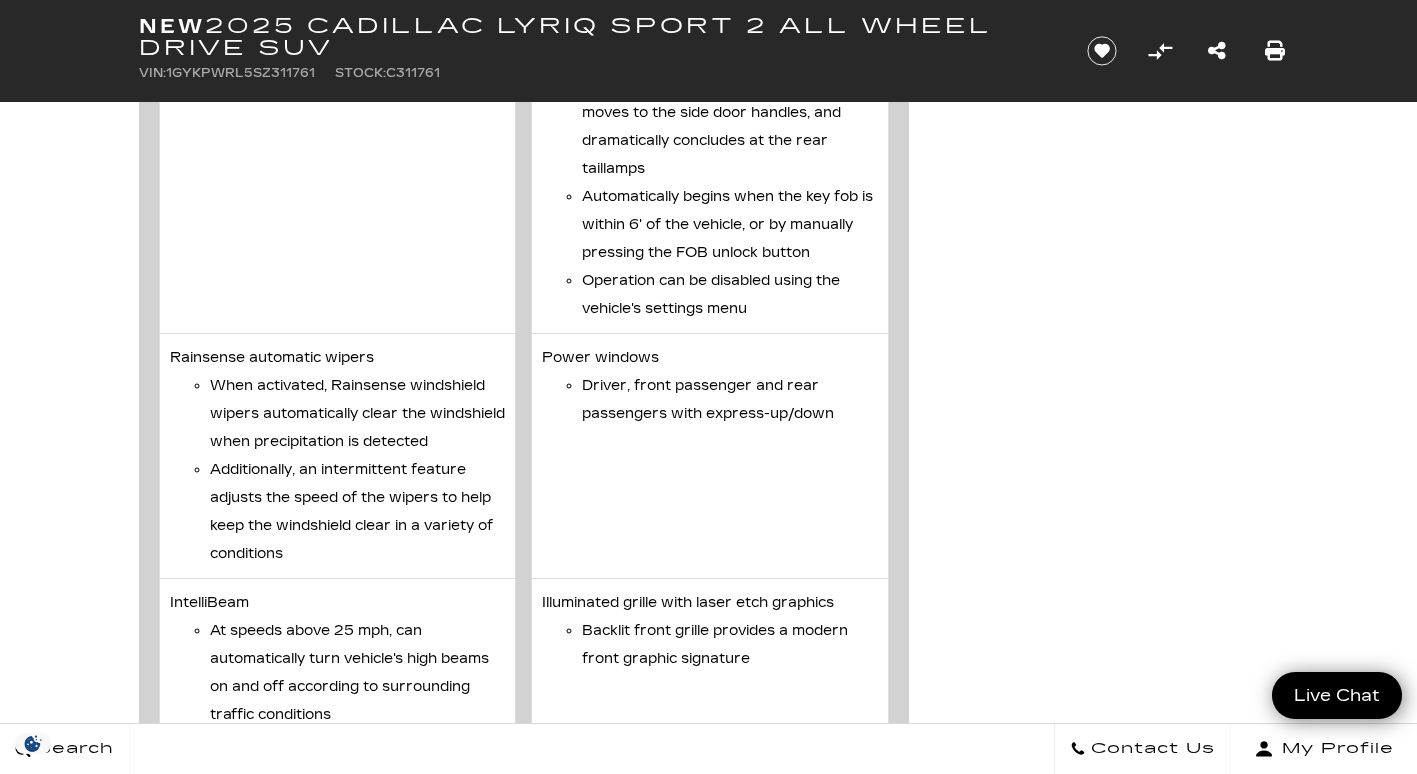 scroll, scrollTop: 7757, scrollLeft: 0, axis: vertical 